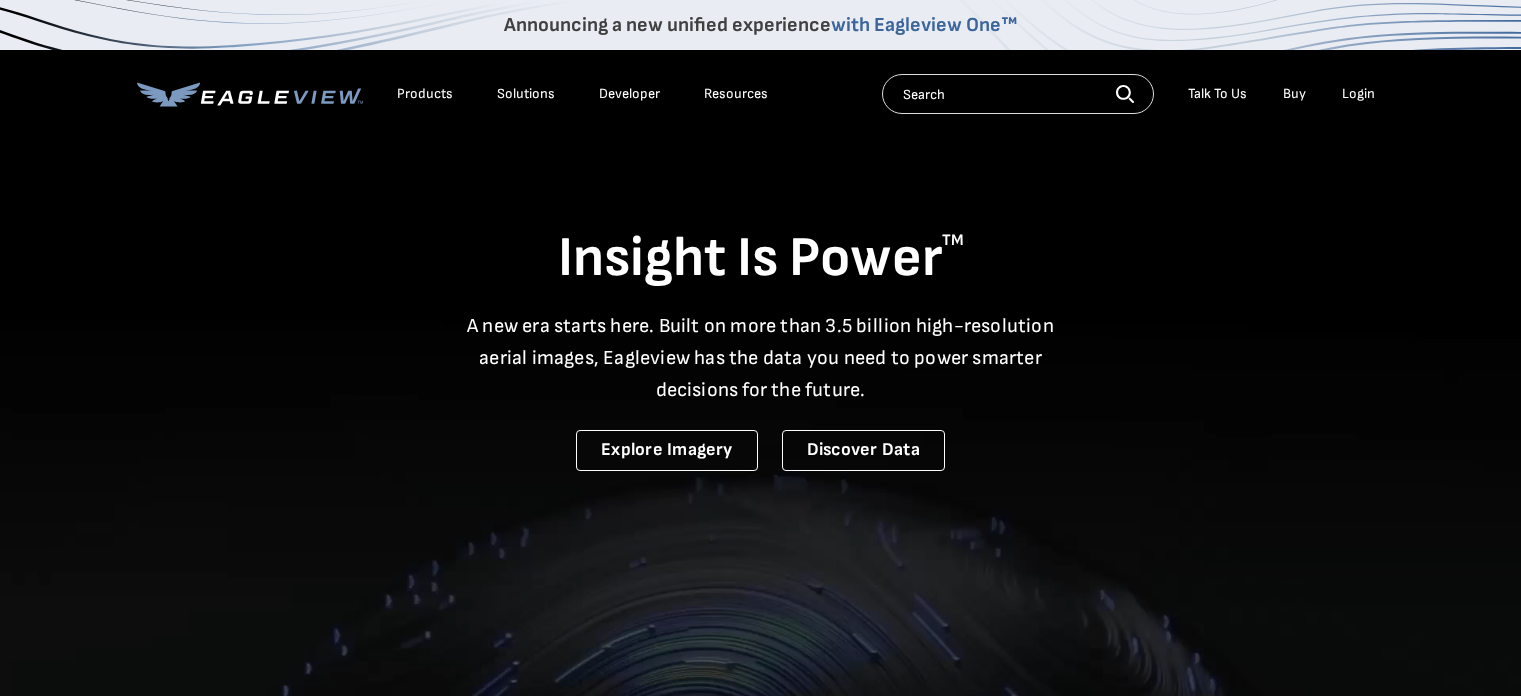 scroll, scrollTop: 0, scrollLeft: 0, axis: both 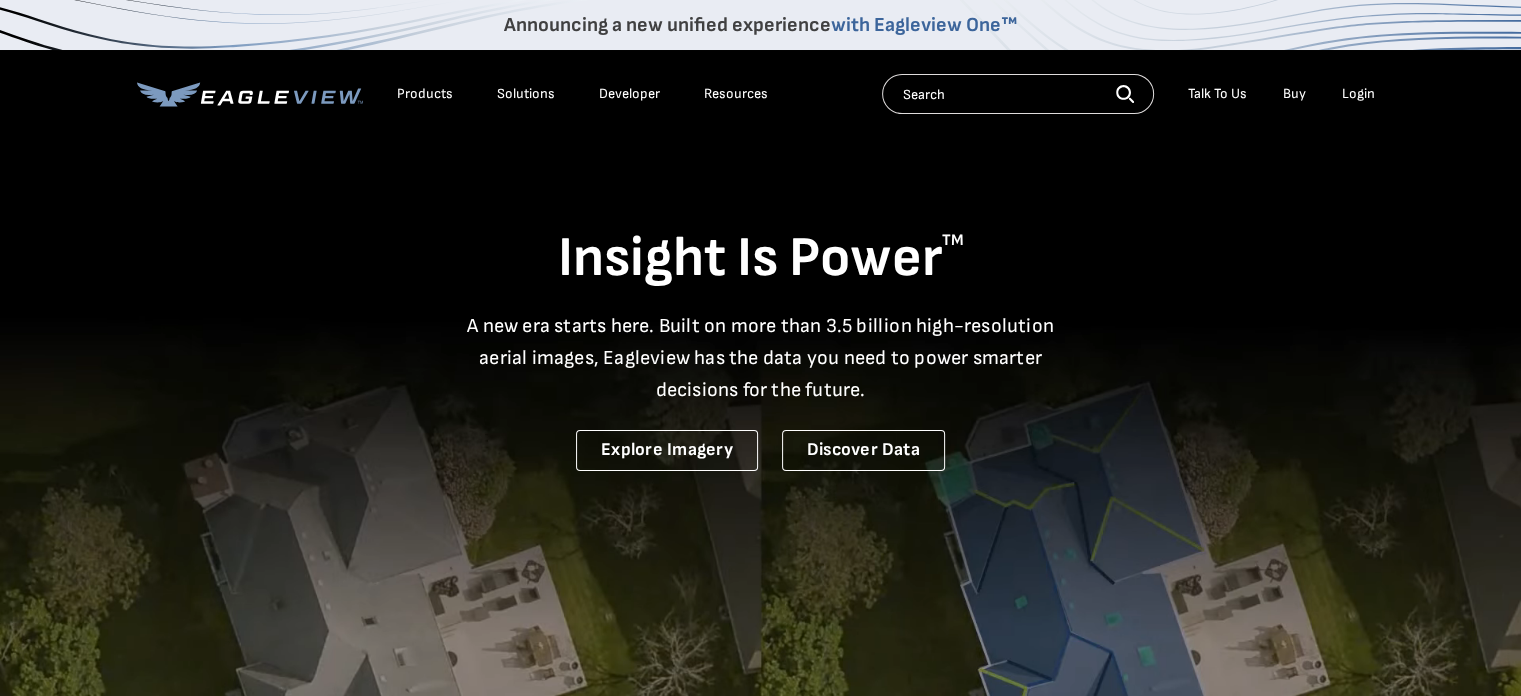 click on "Login" at bounding box center (1358, 94) 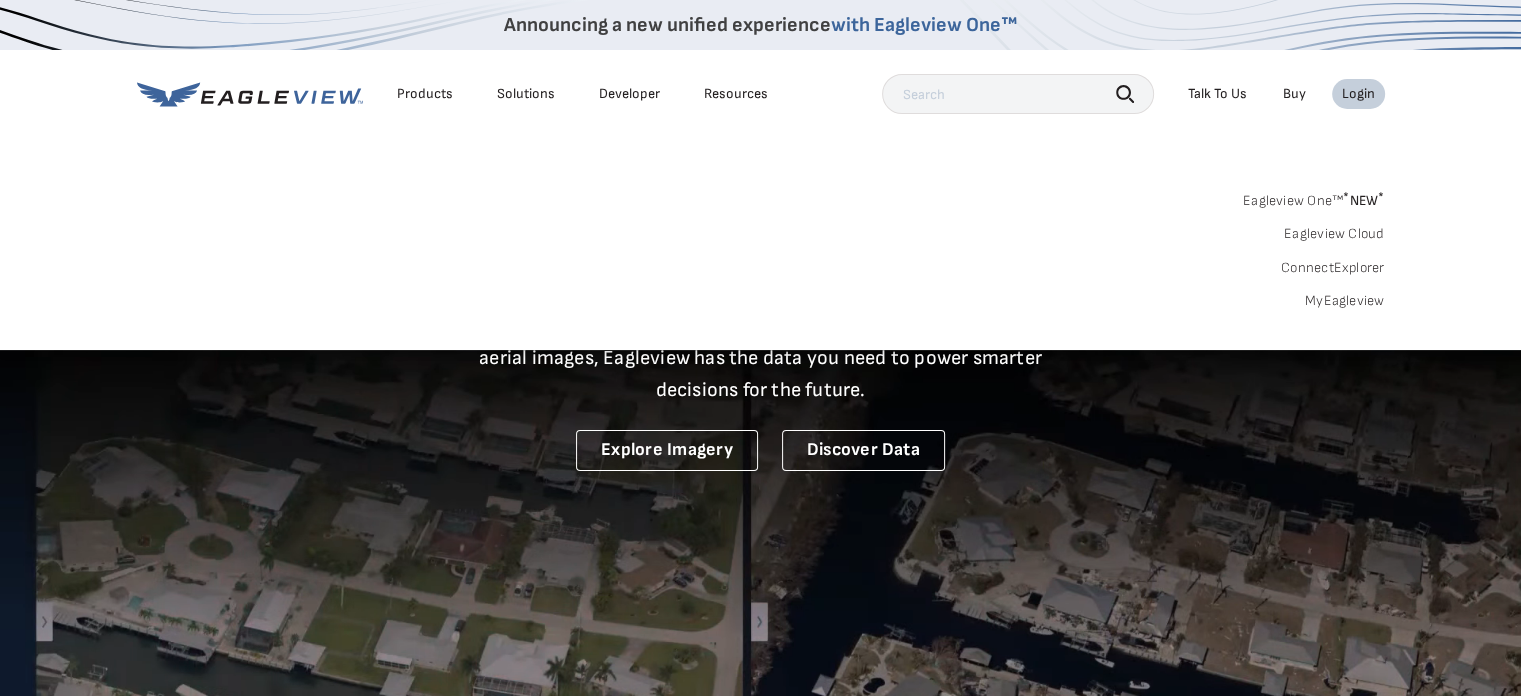 click on "Login" at bounding box center (1358, 94) 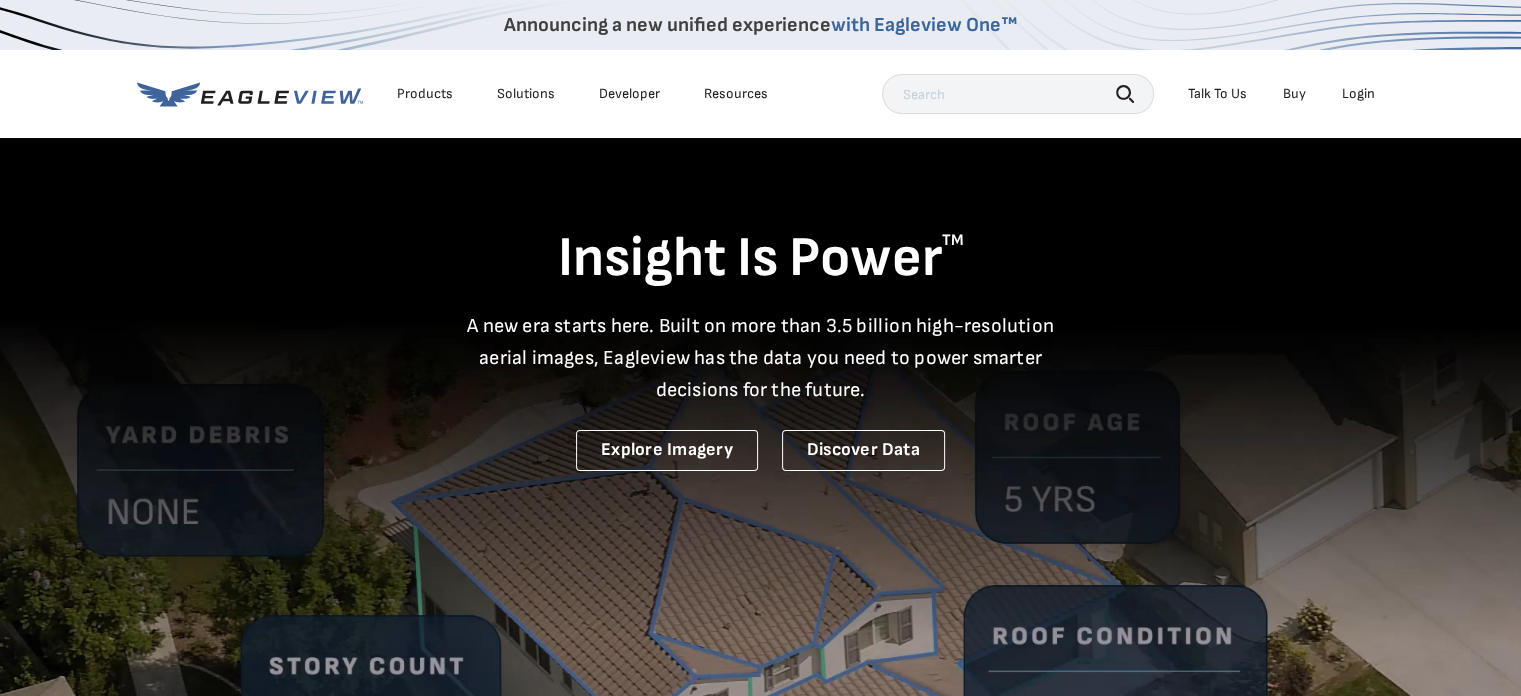 click on "Login" at bounding box center [1358, 94] 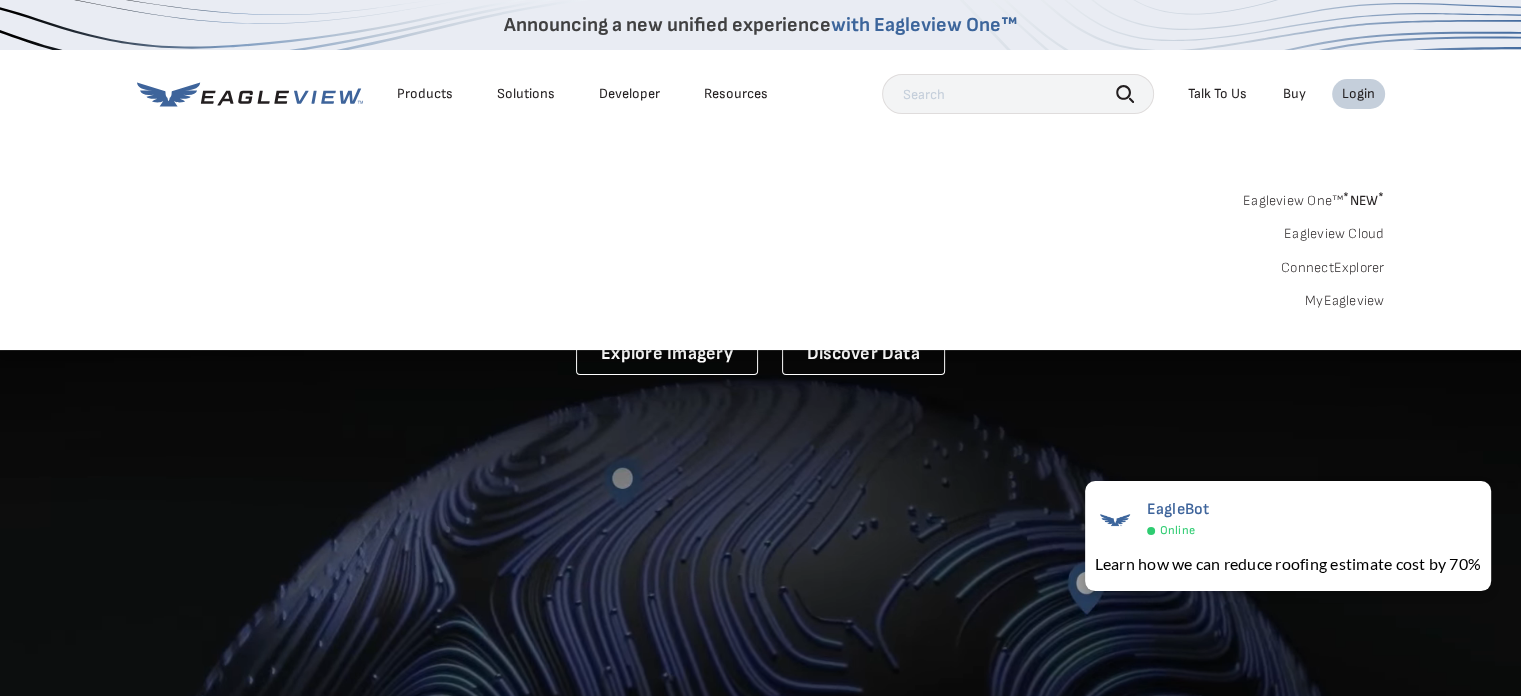 scroll, scrollTop: 97, scrollLeft: 0, axis: vertical 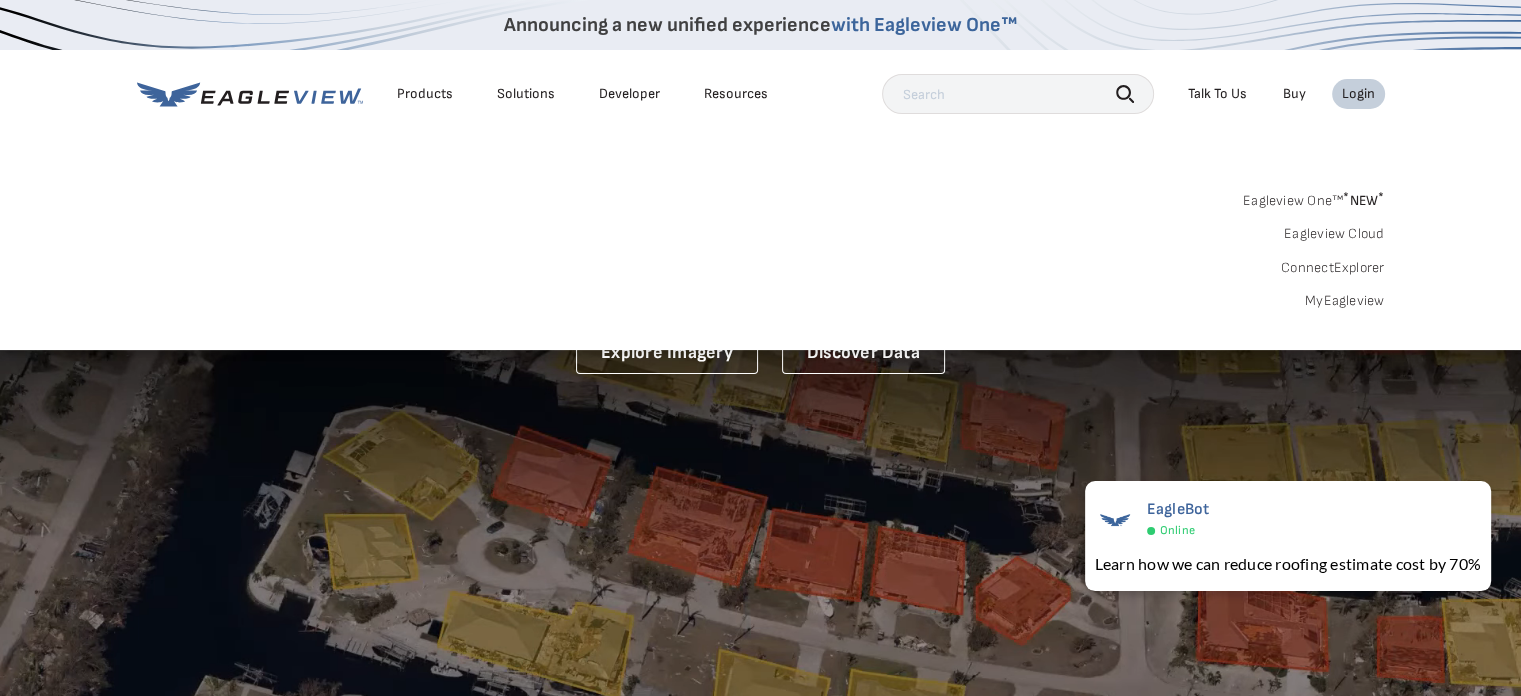 click on "MyEagleview" at bounding box center [1345, 301] 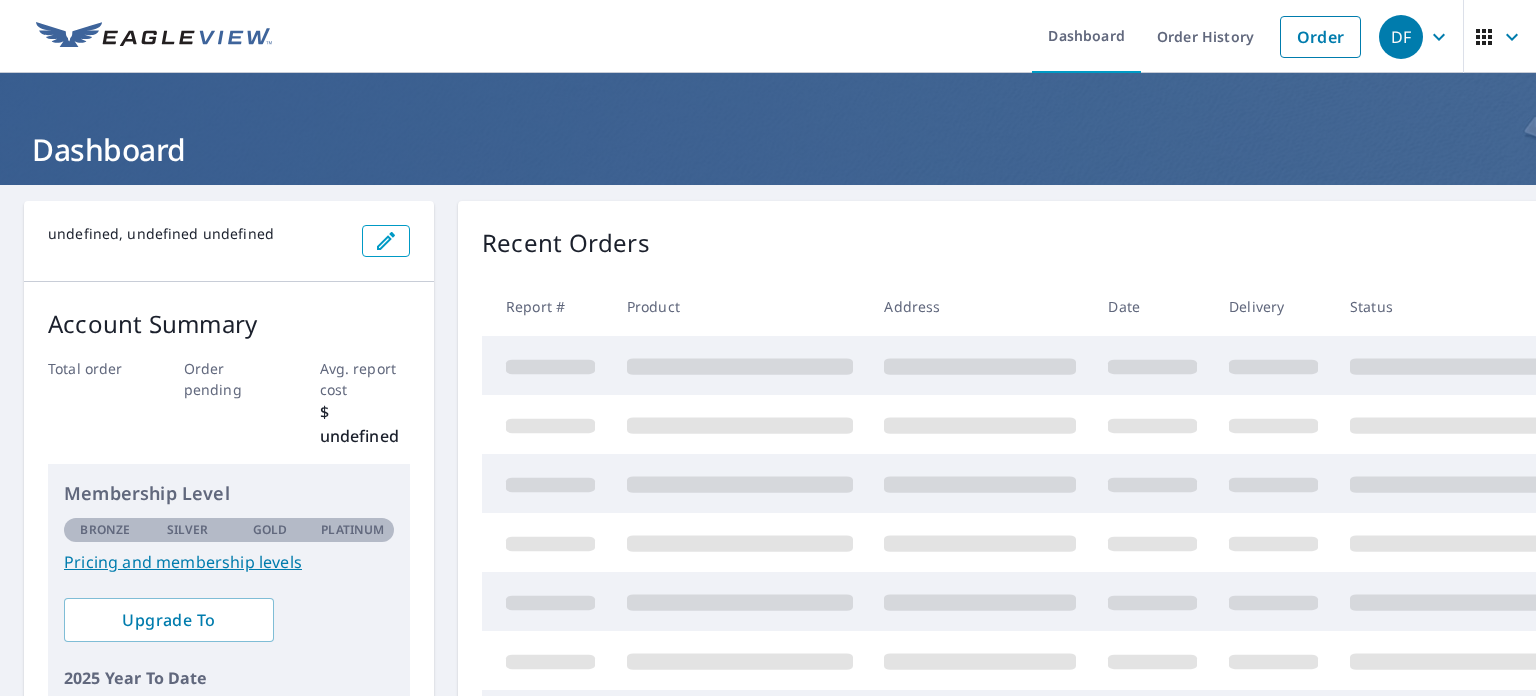 scroll, scrollTop: 0, scrollLeft: 0, axis: both 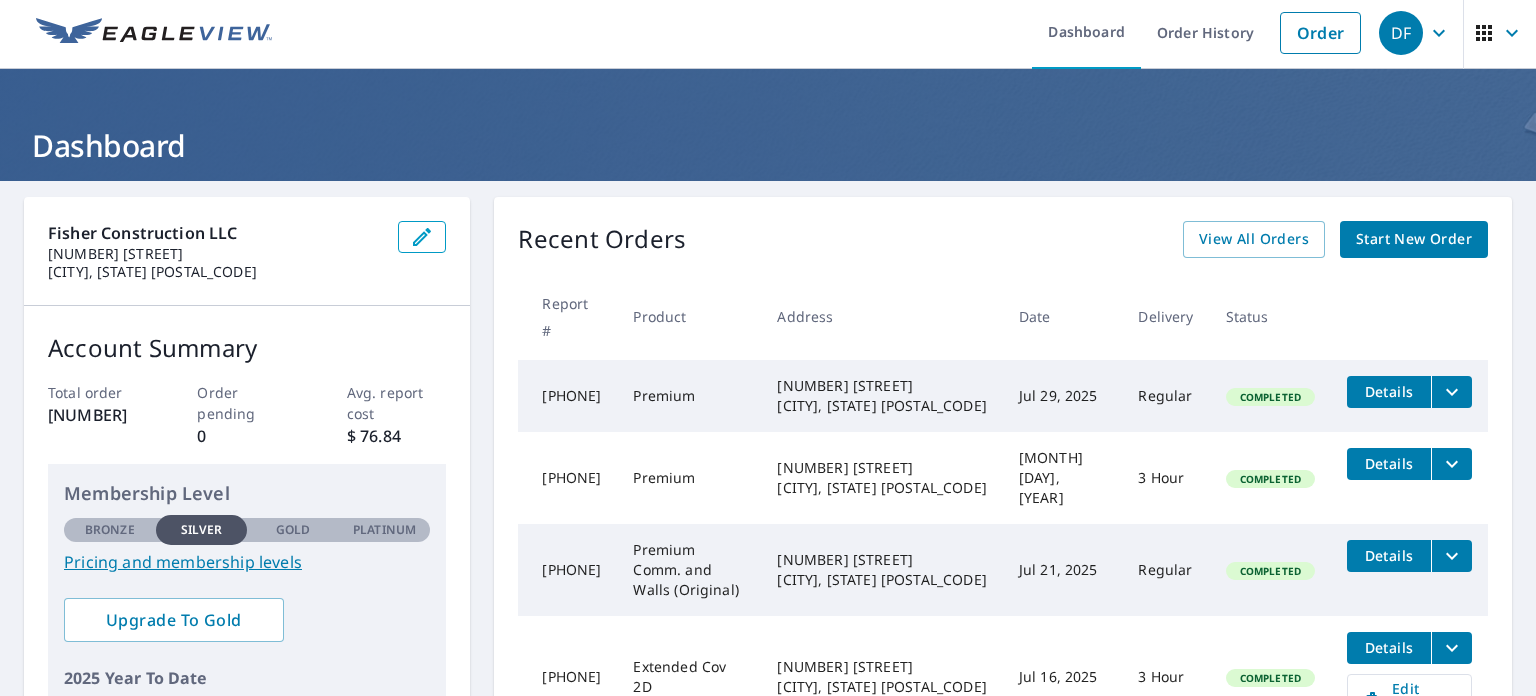 click on "Order History" at bounding box center (1205, 32) 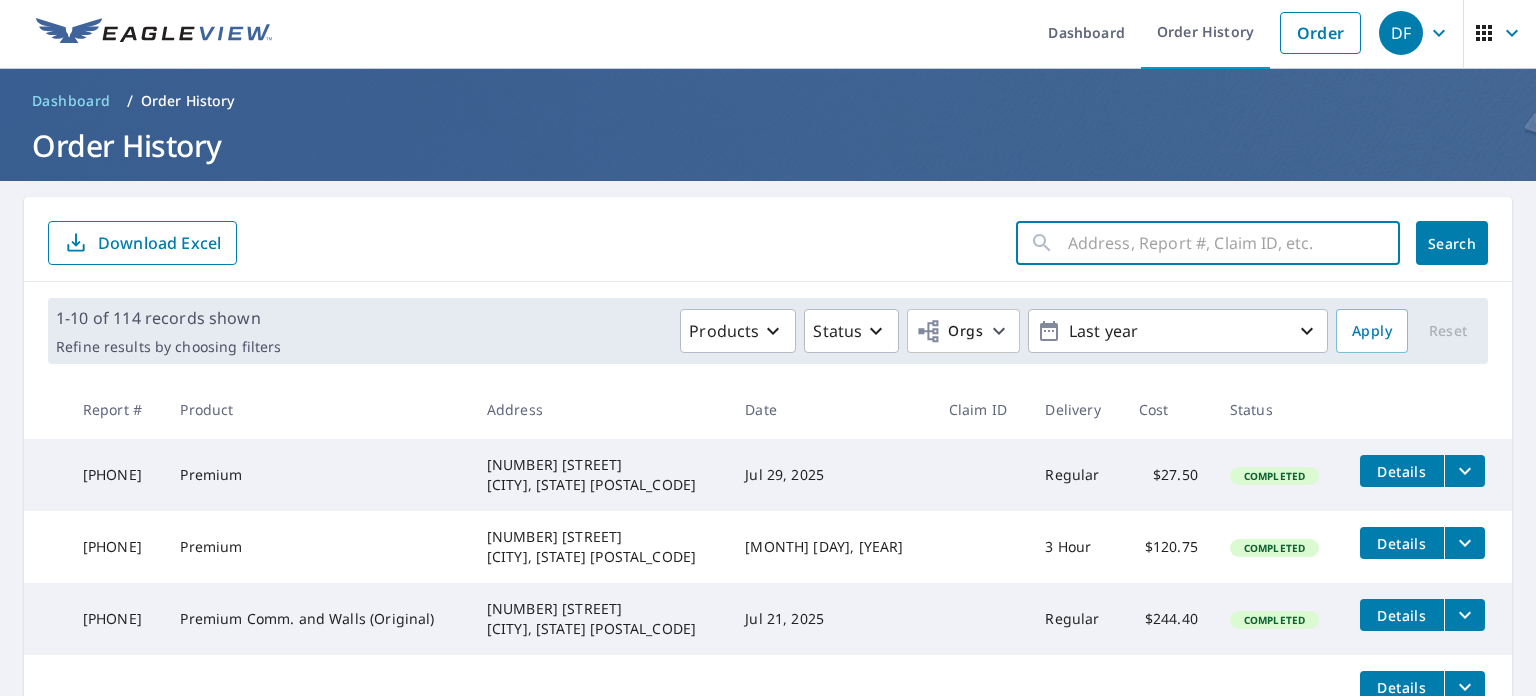click at bounding box center [1234, 243] 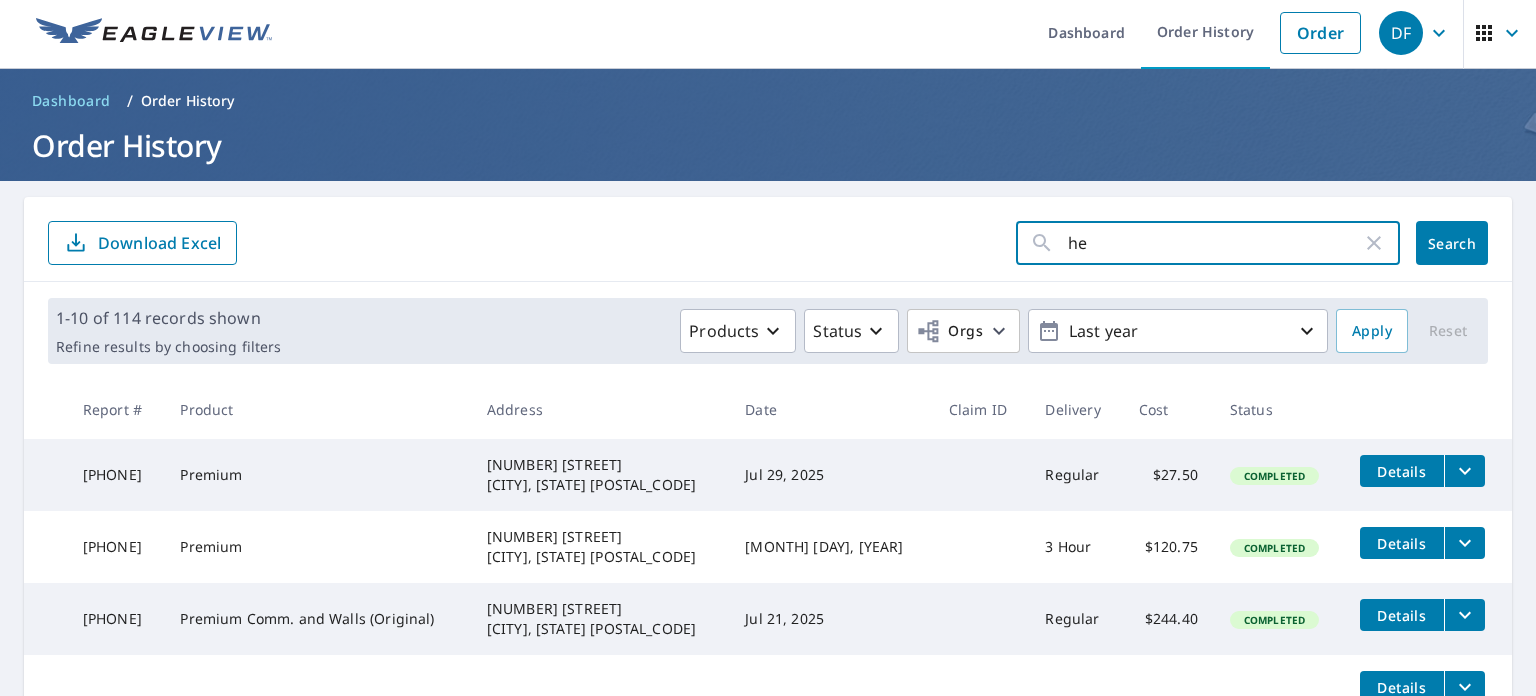 type on "h" 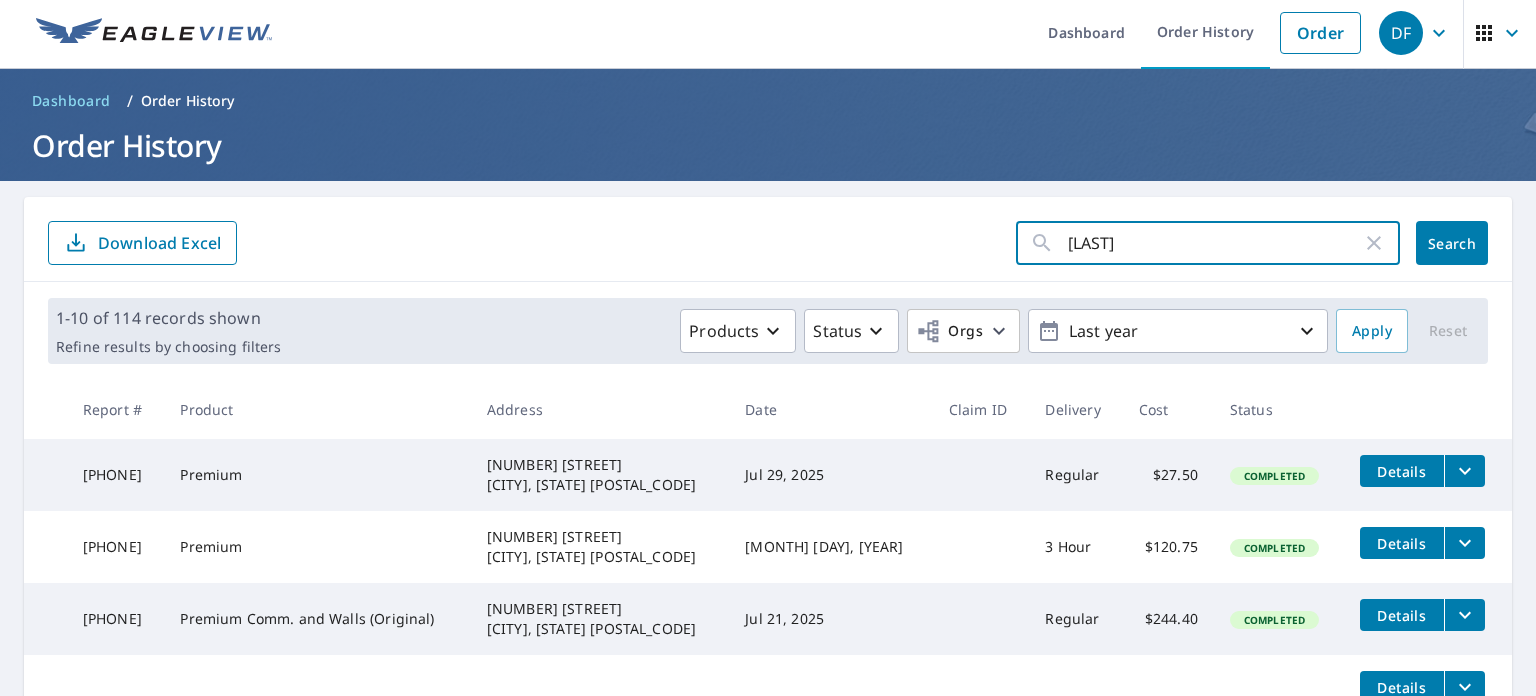 type on "[LAST]" 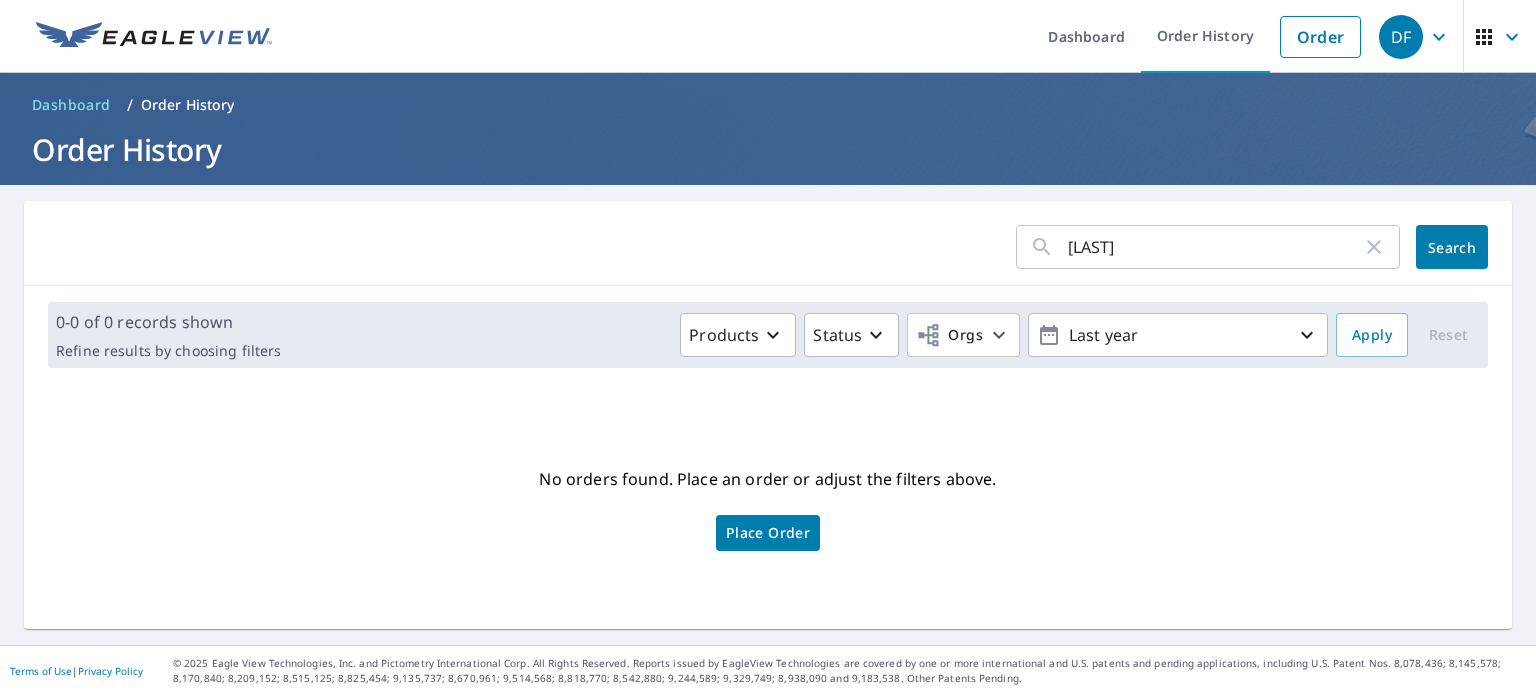 scroll, scrollTop: 0, scrollLeft: 0, axis: both 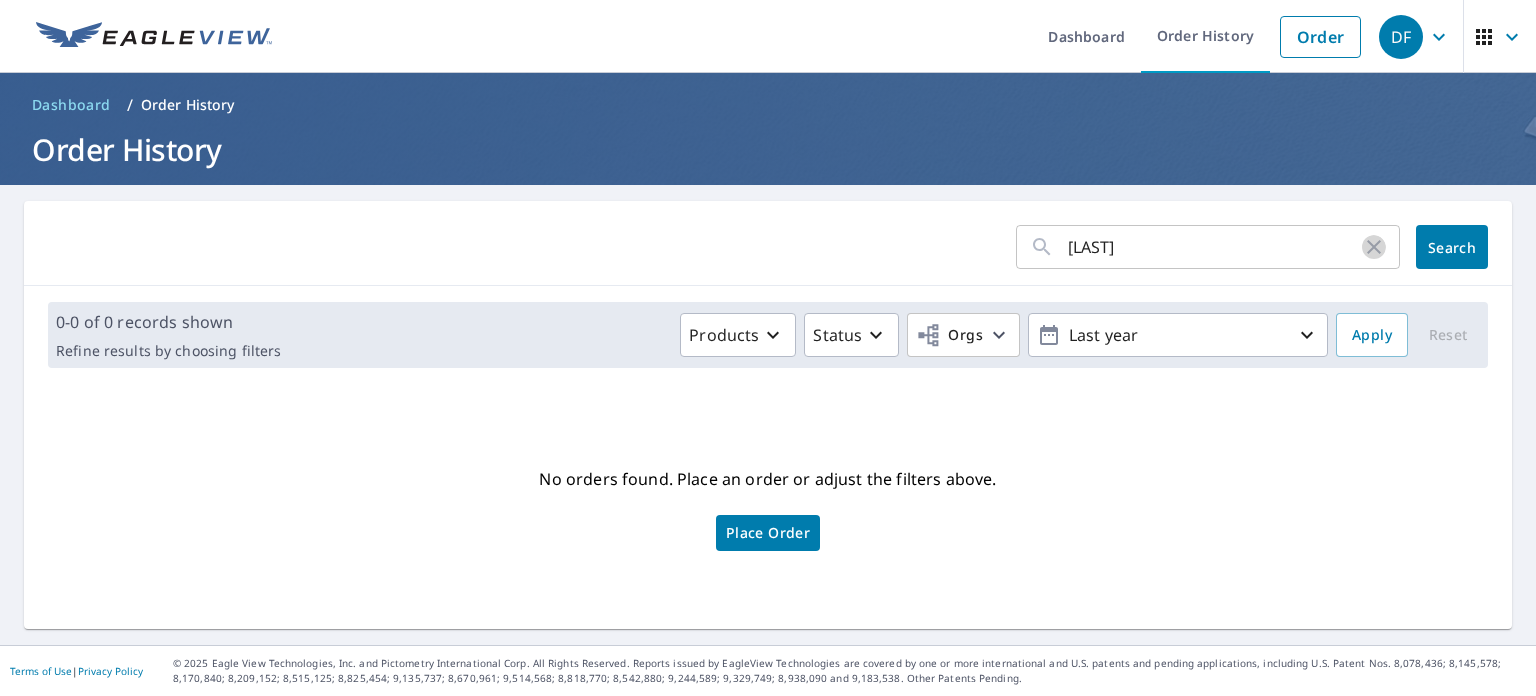click 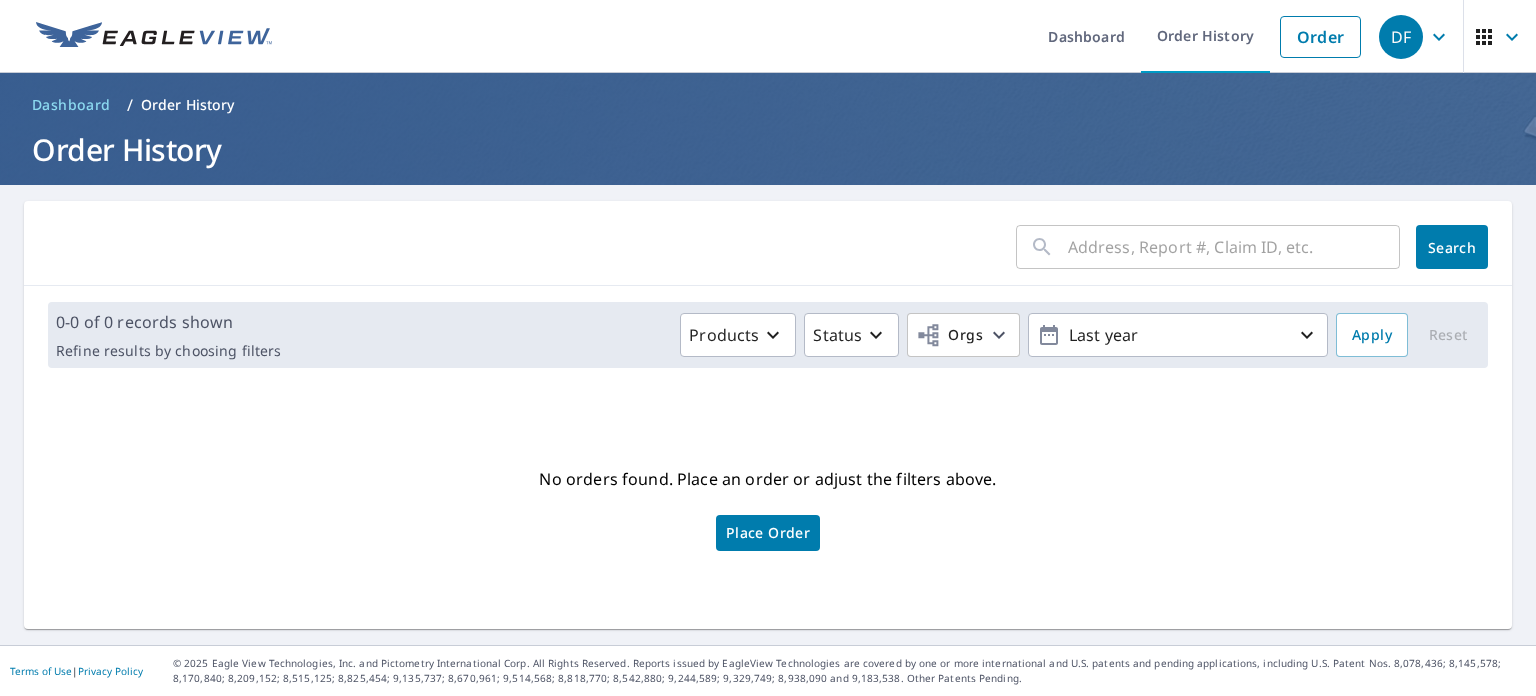 click at bounding box center [1234, 247] 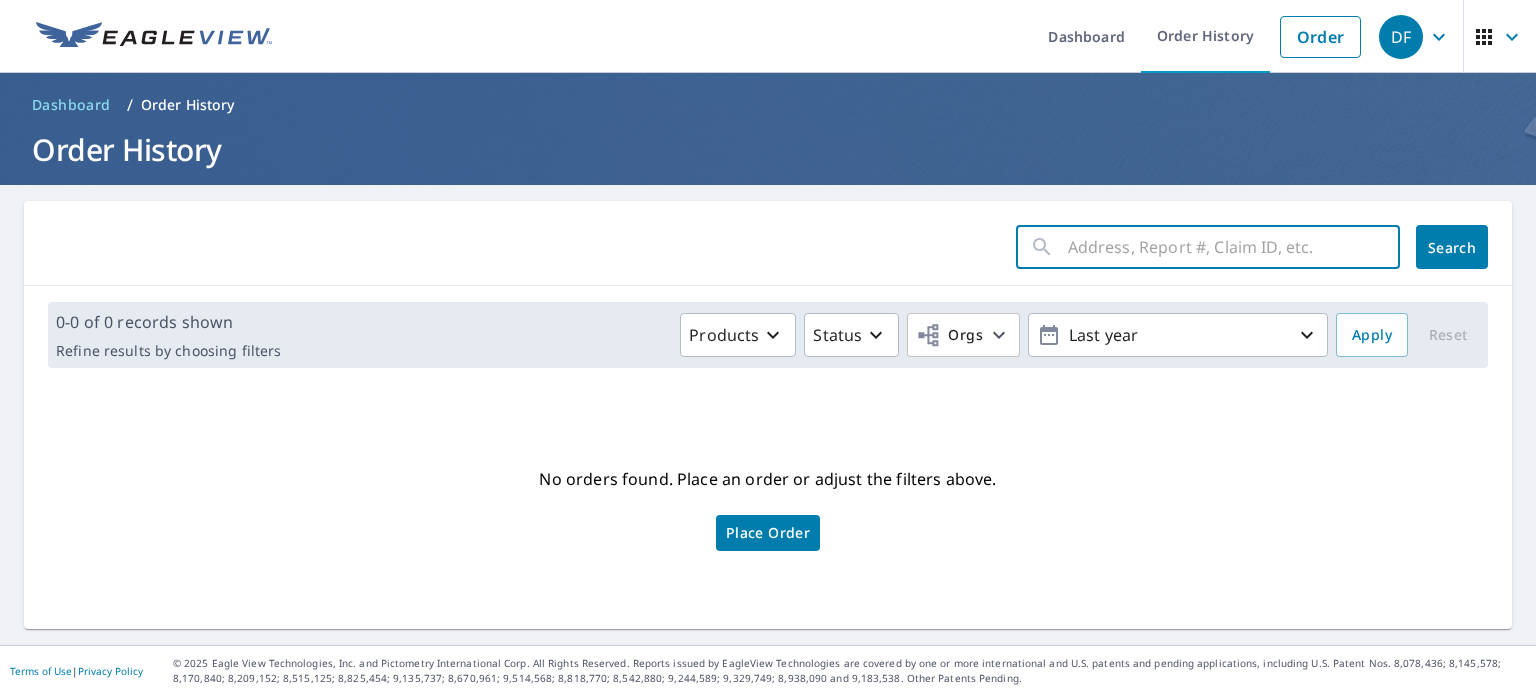 type on "lohhman" 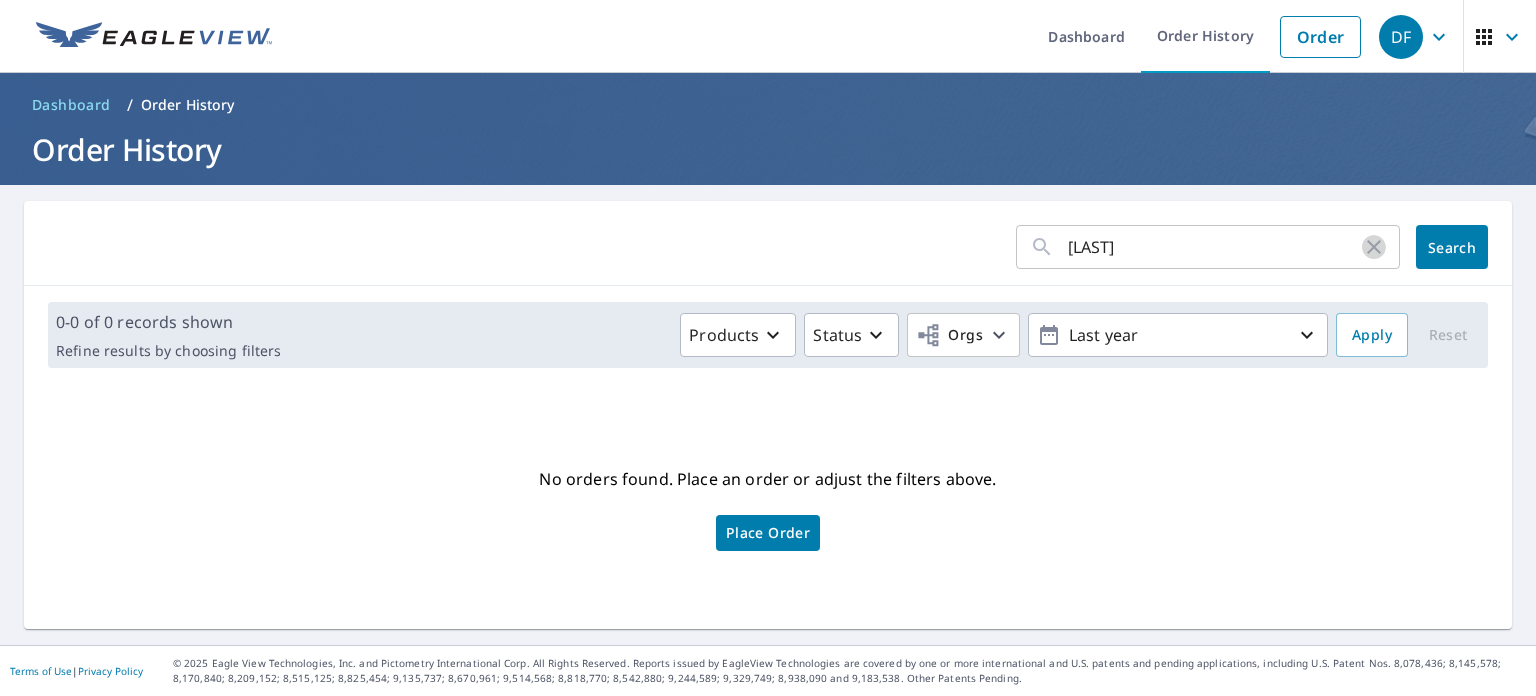 click 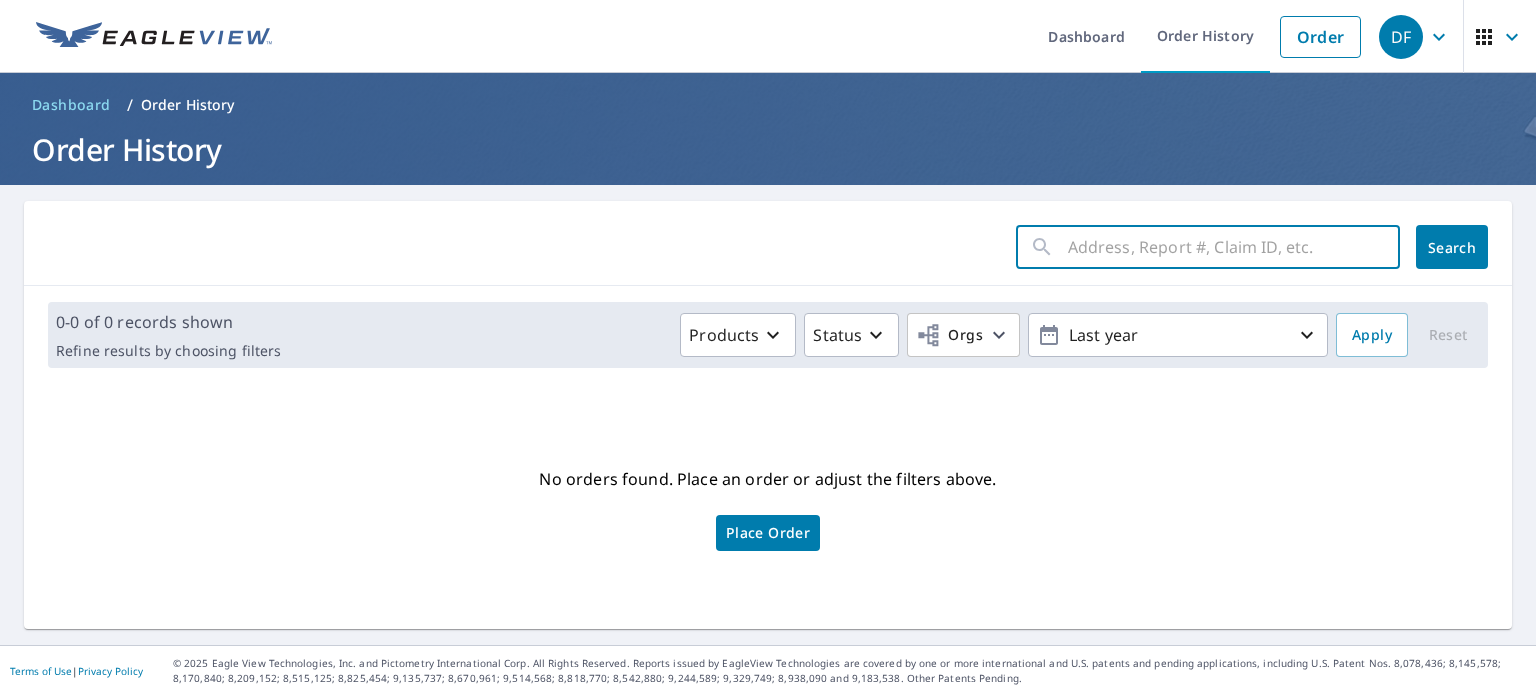 click at bounding box center (1234, 247) 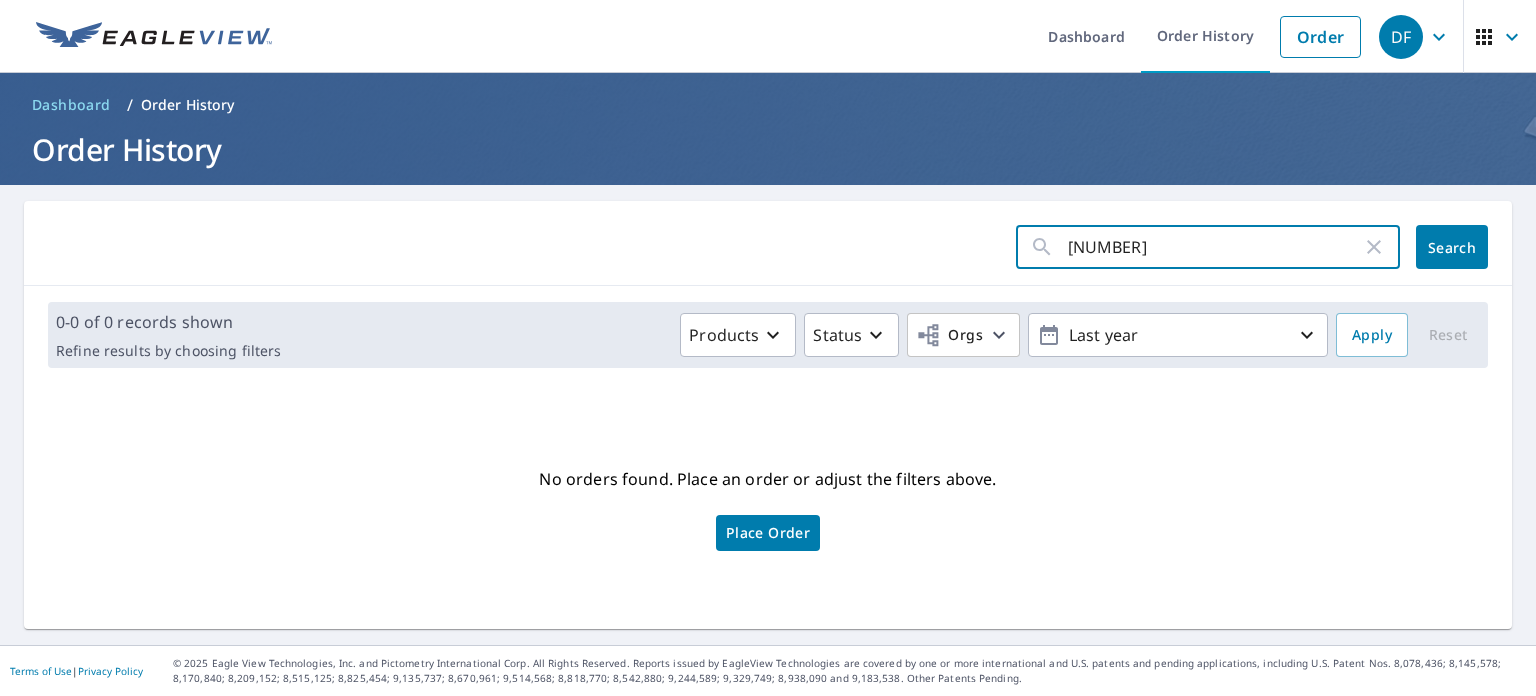 type on "2308" 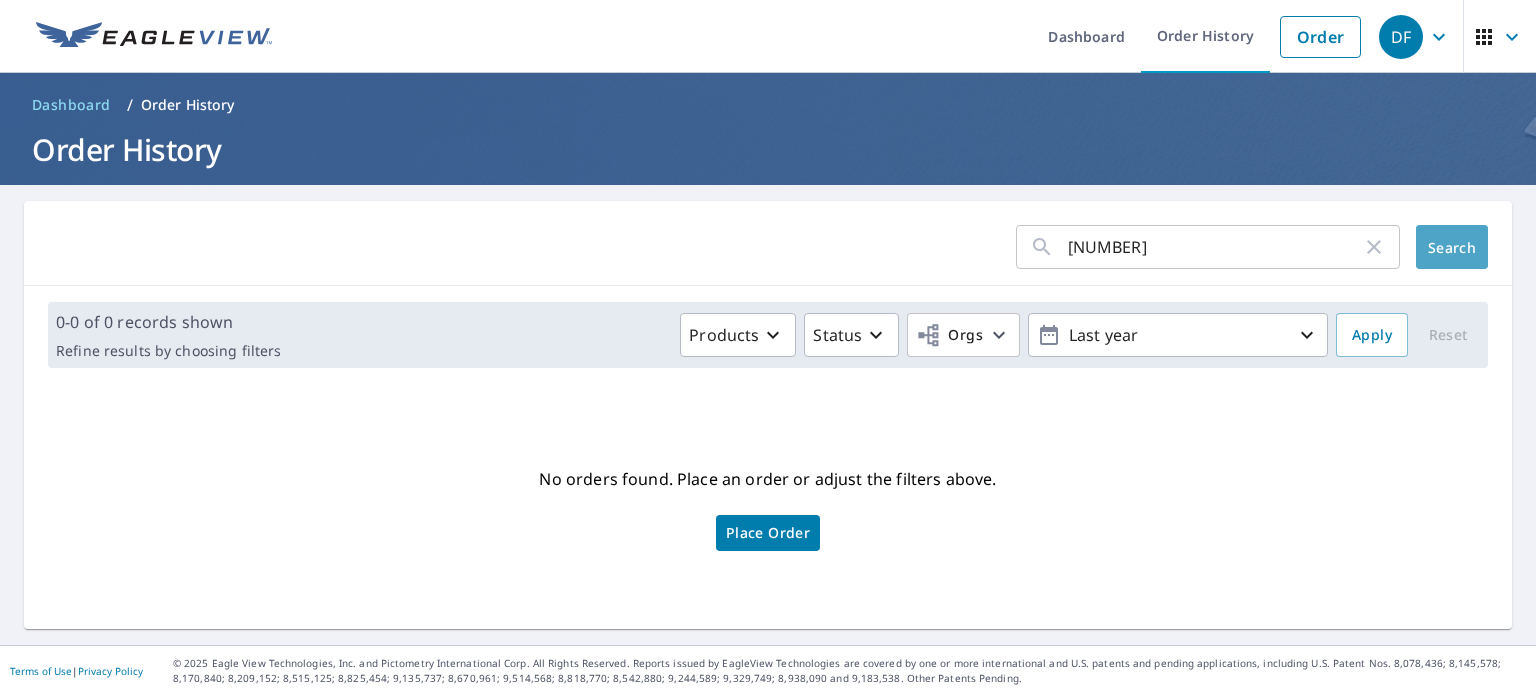 click on "Search" at bounding box center (1452, 247) 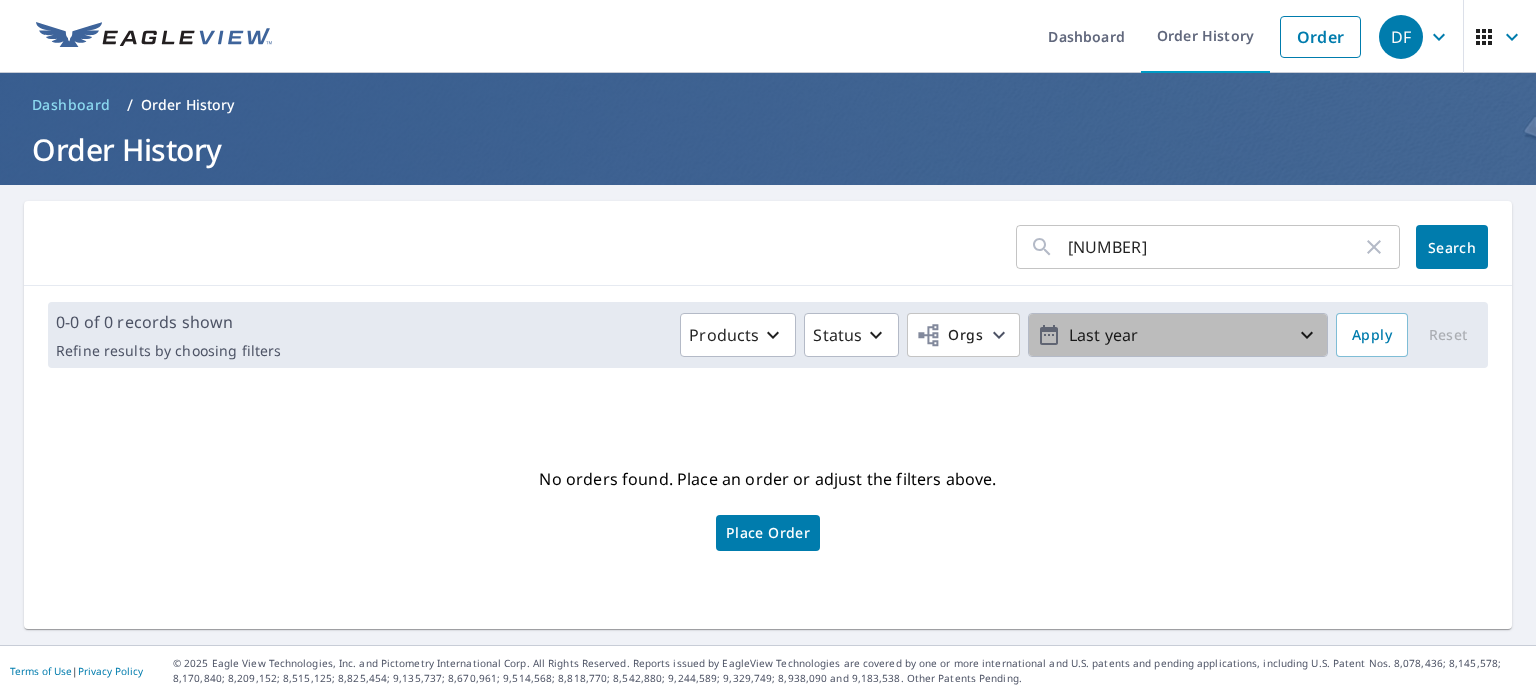 click 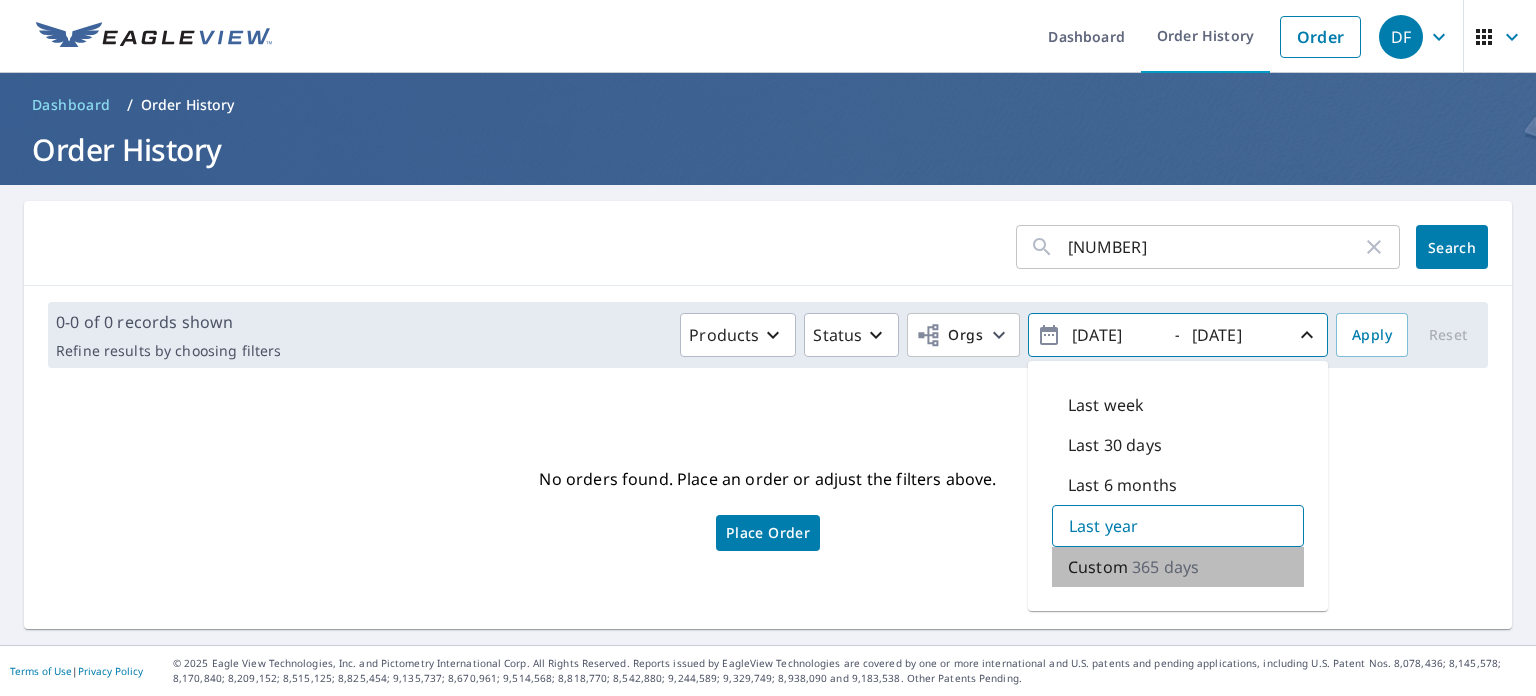 click on "365 days" at bounding box center (1165, 567) 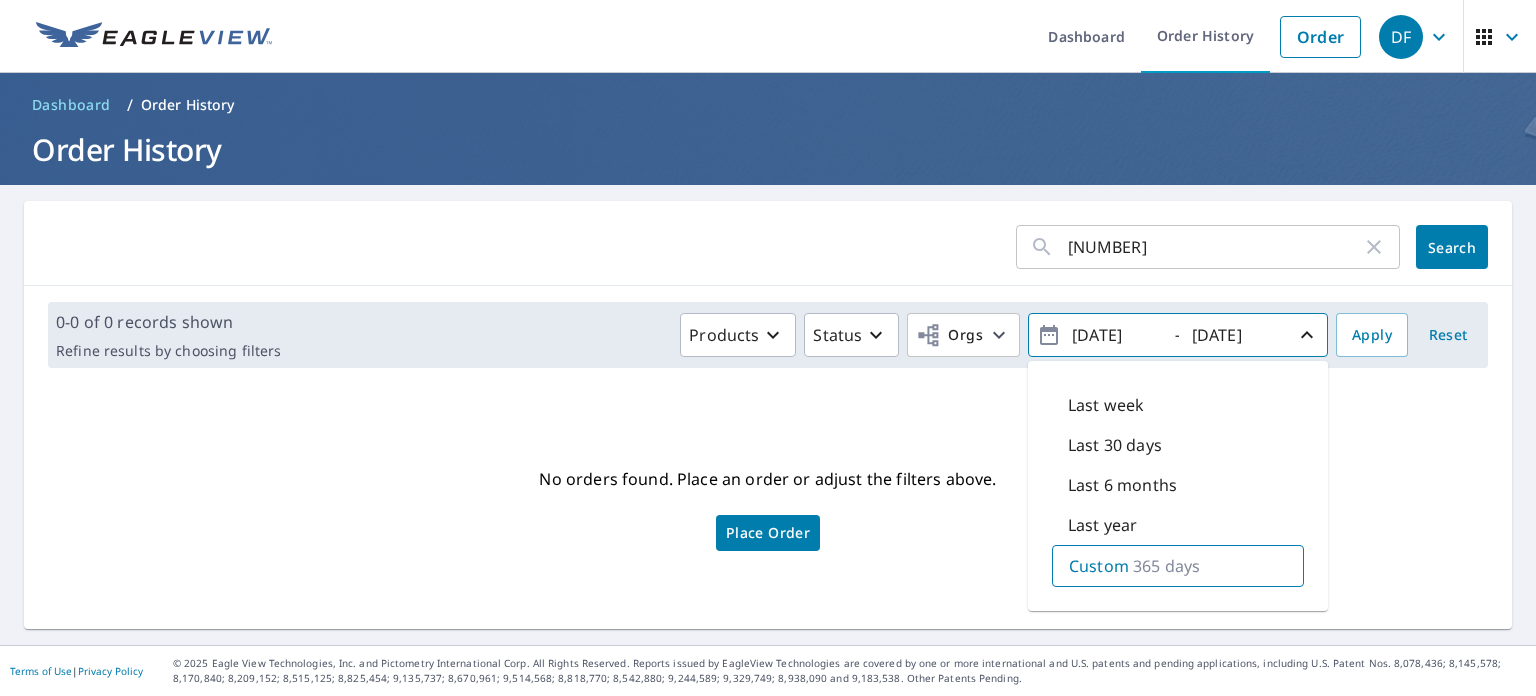 click 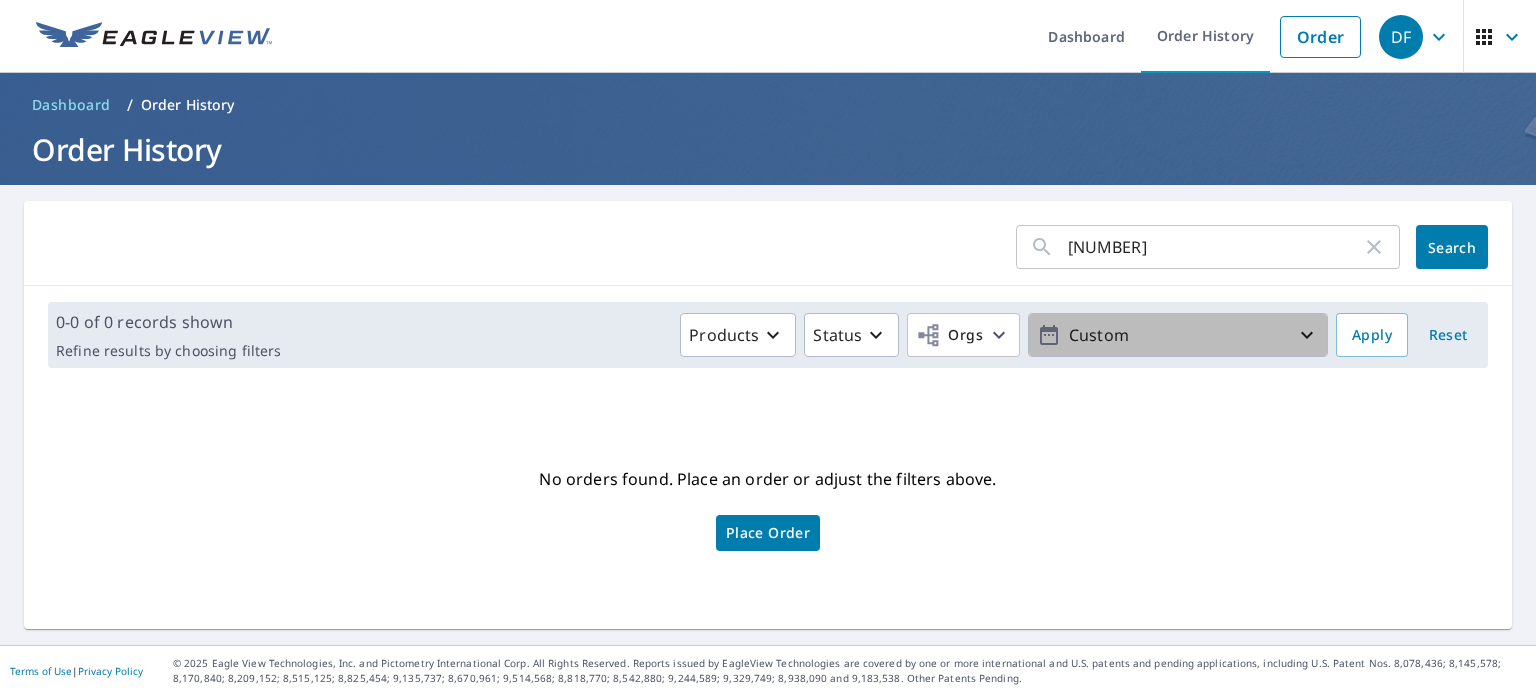 click 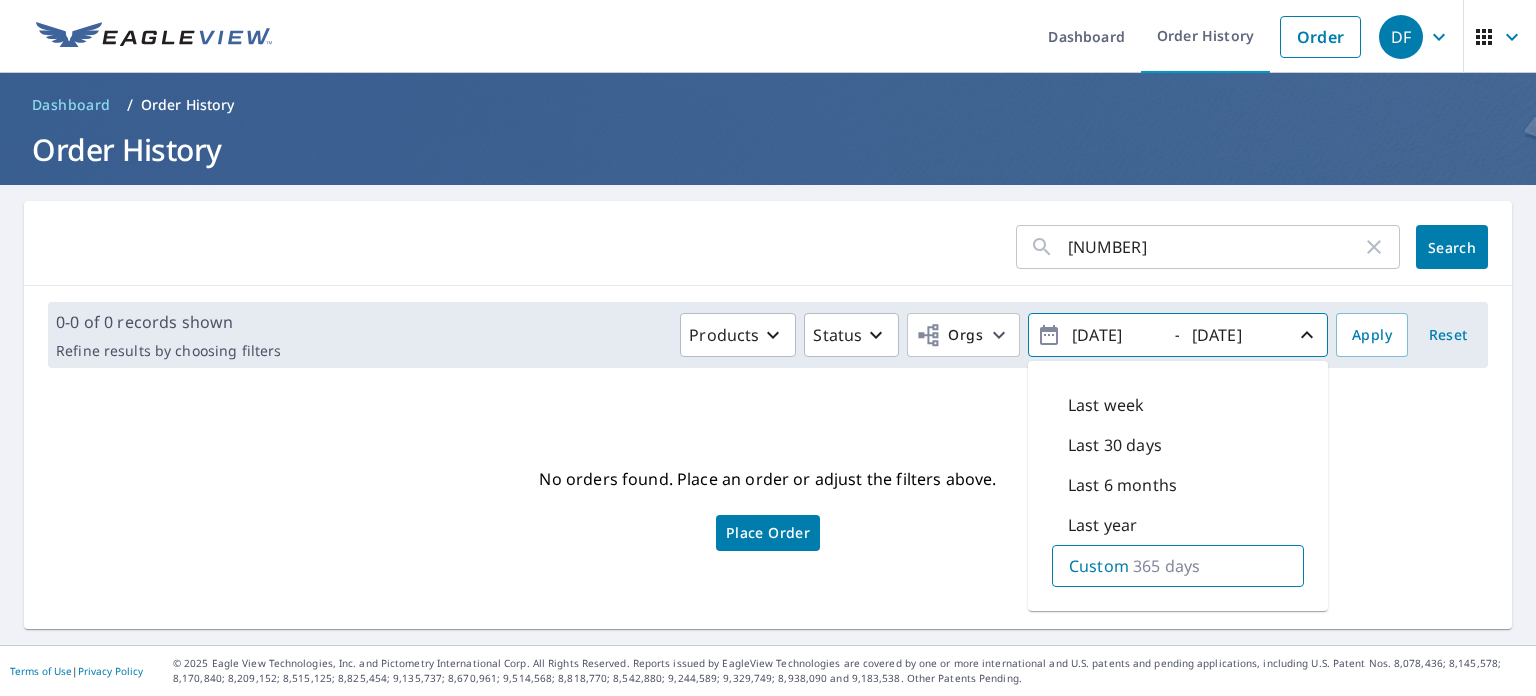 click 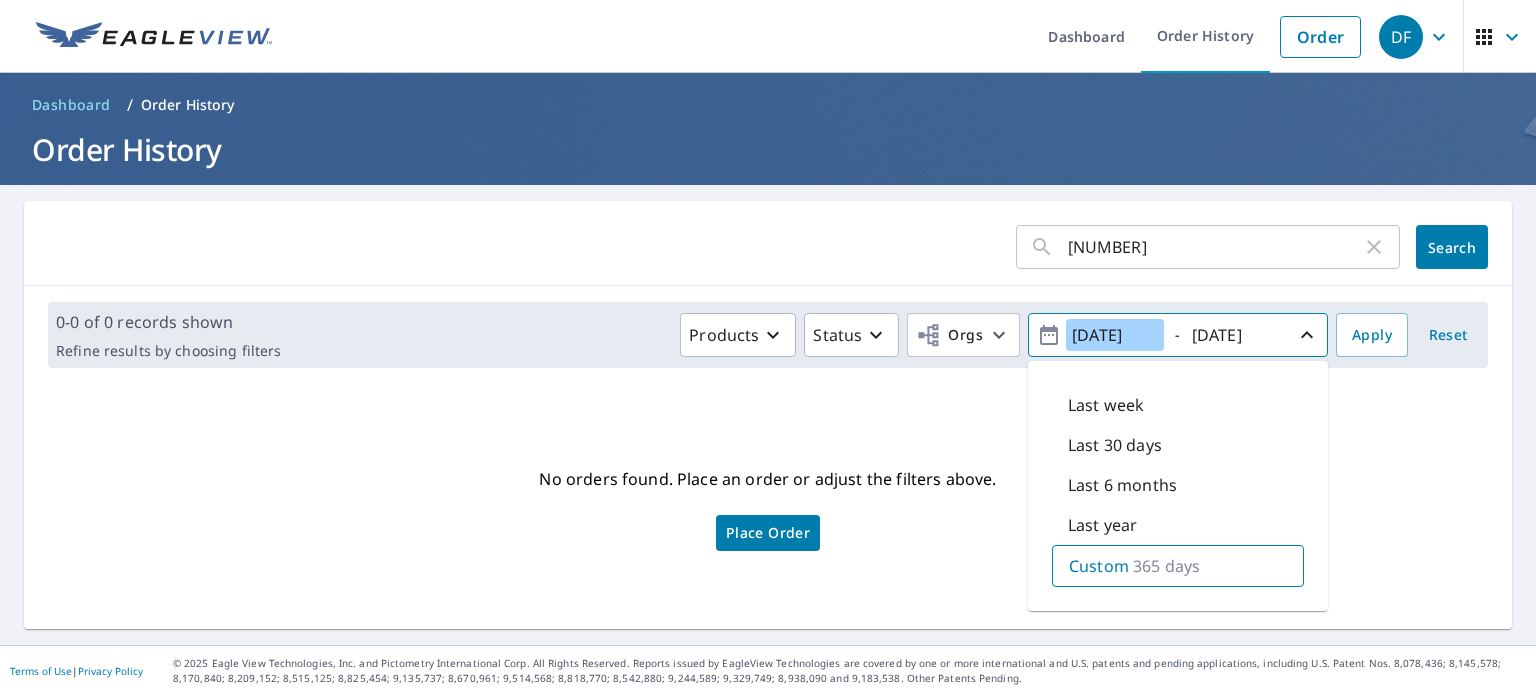 click on "2024/08/08" at bounding box center (1115, 335) 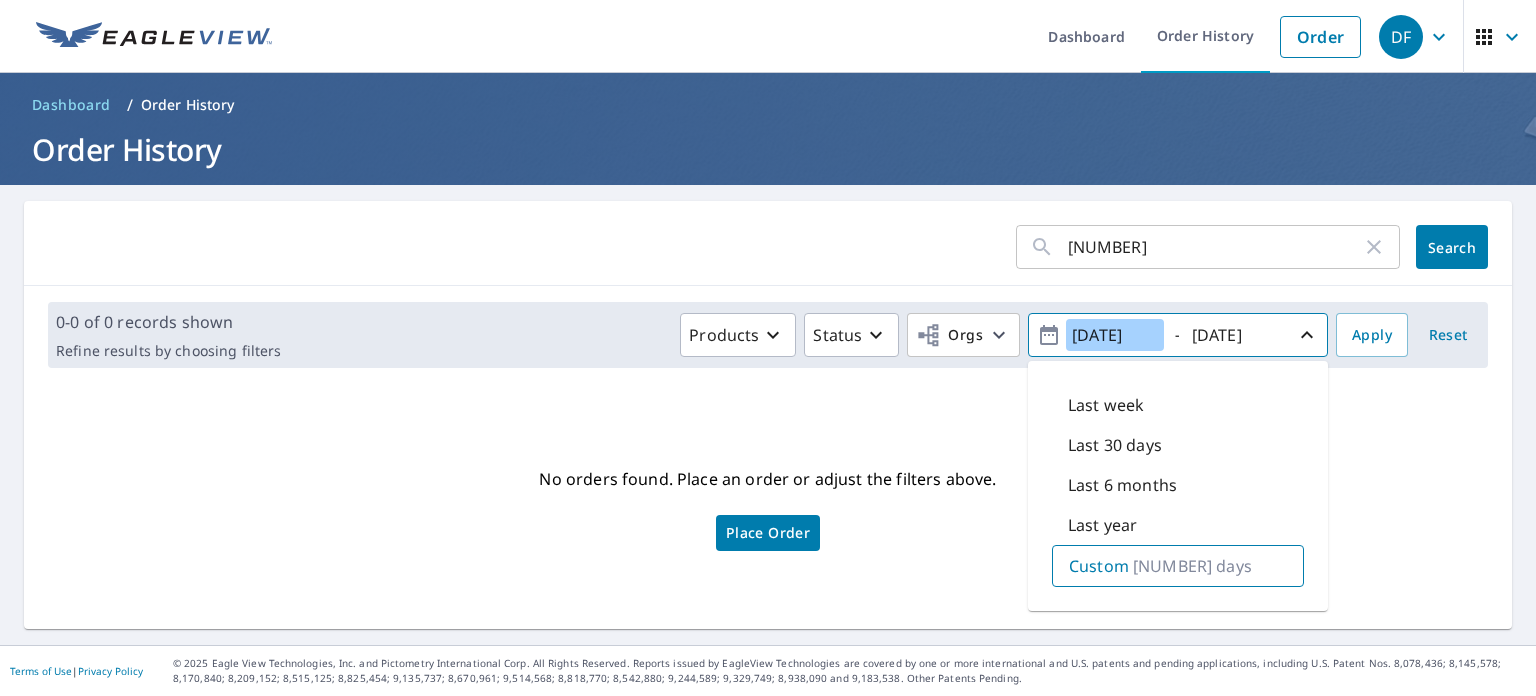 type on "2024/05/08" 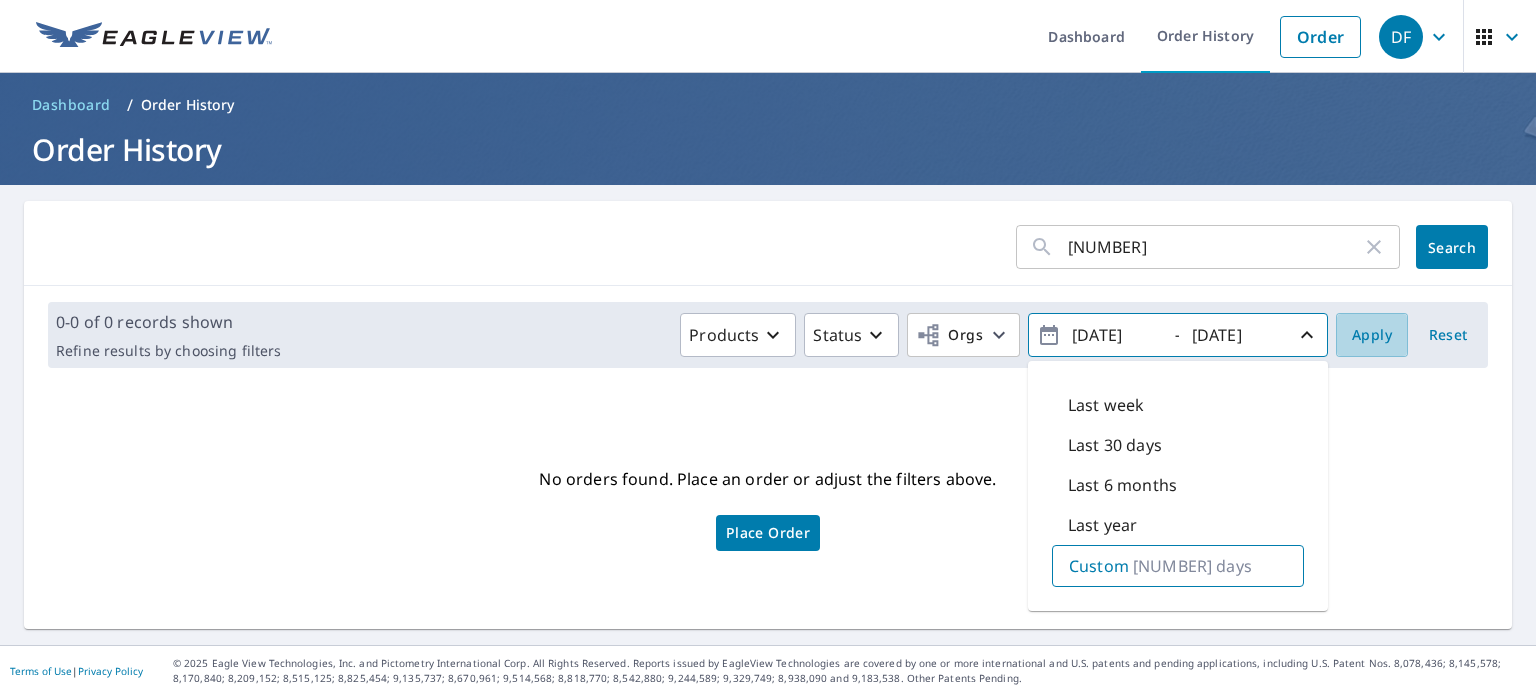 click on "Apply" at bounding box center [1372, 335] 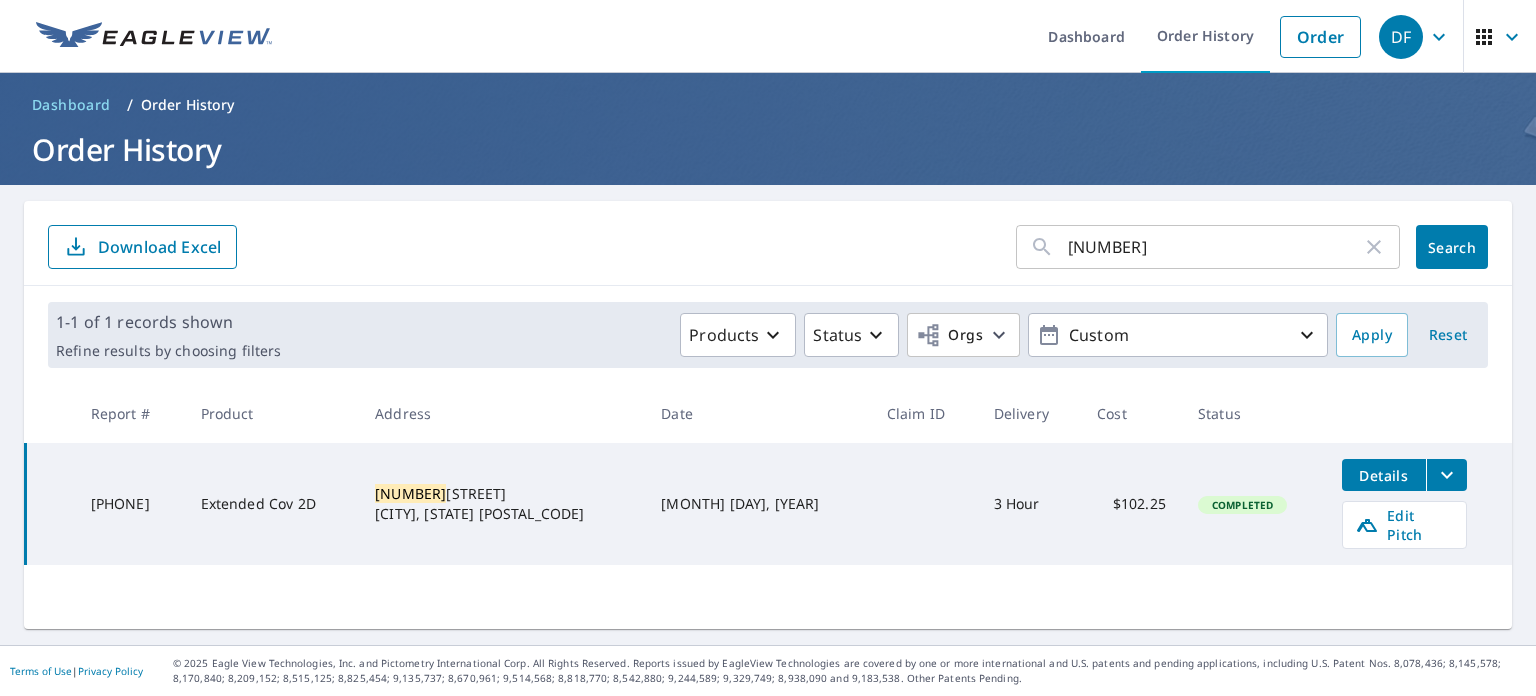 click on "Details" at bounding box center [1384, 475] 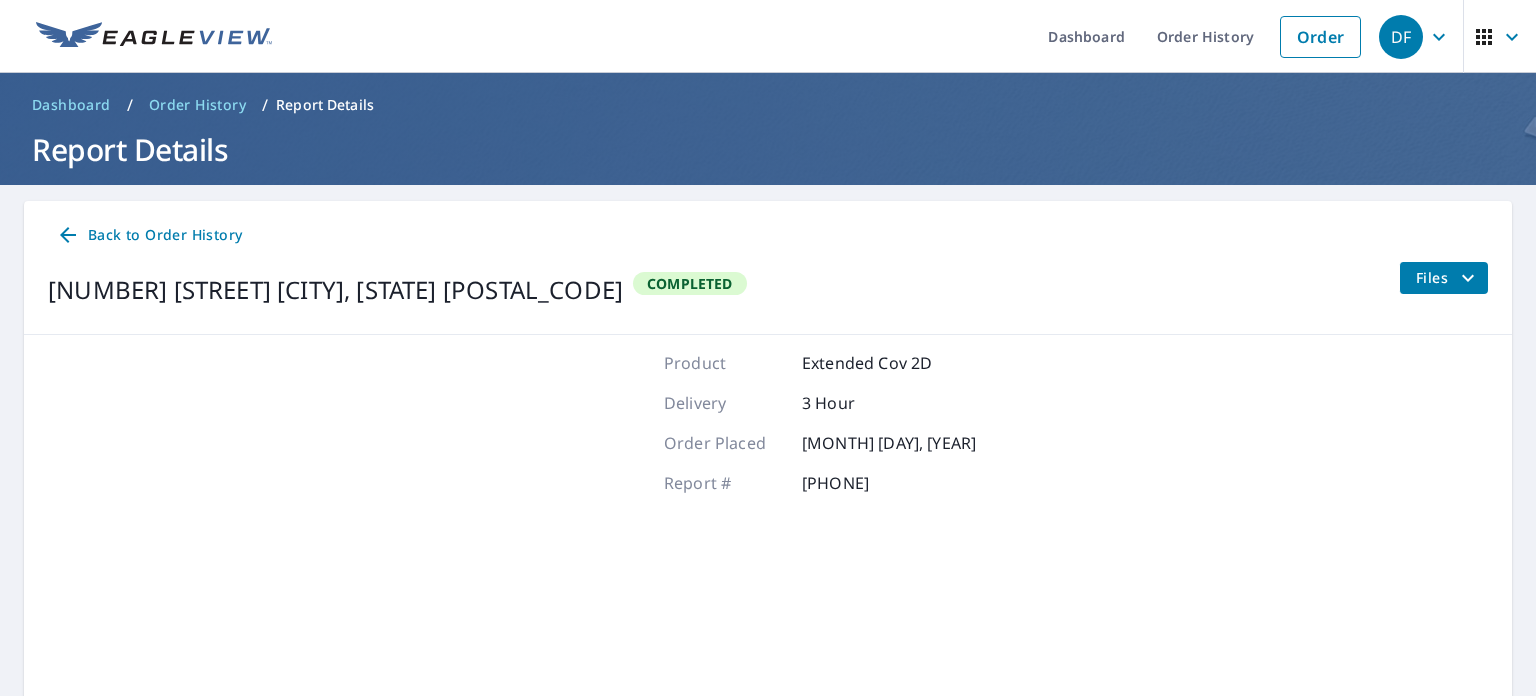 scroll, scrollTop: 70, scrollLeft: 0, axis: vertical 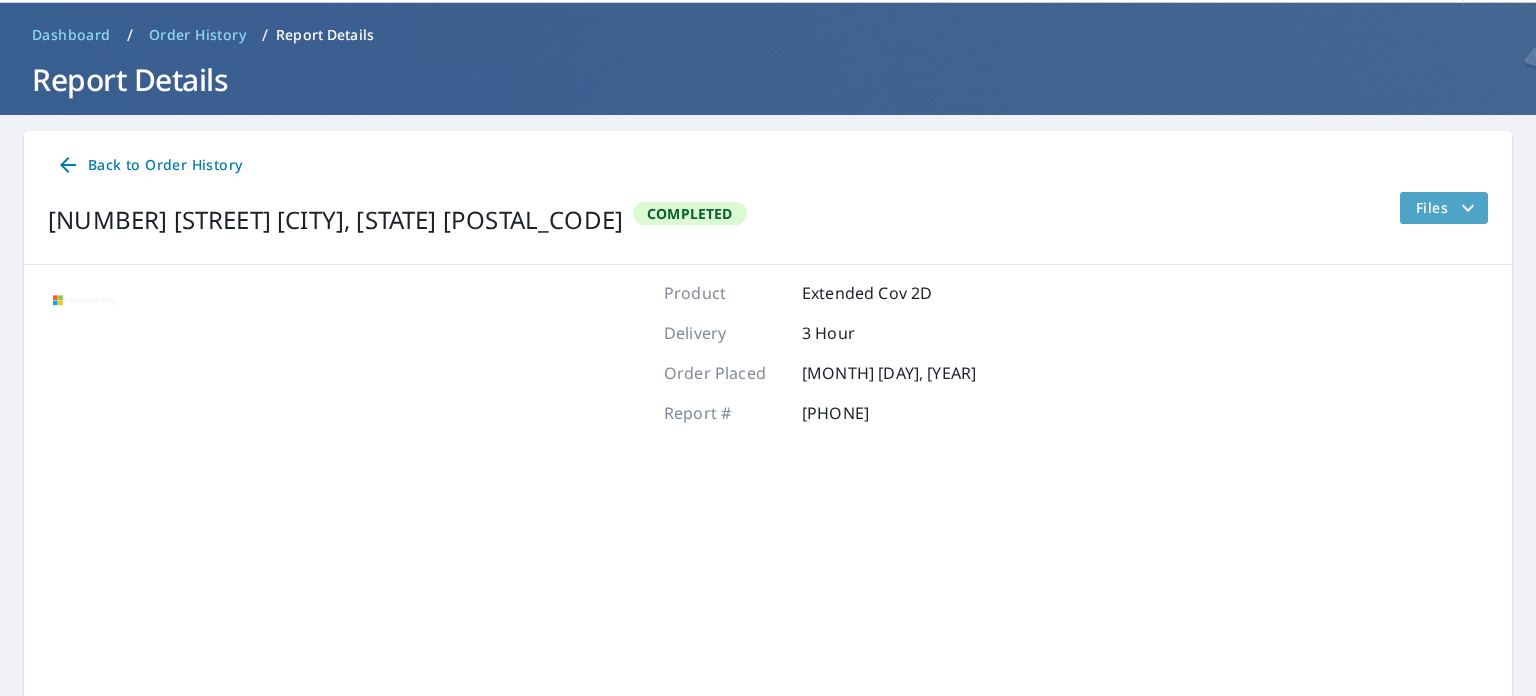 click 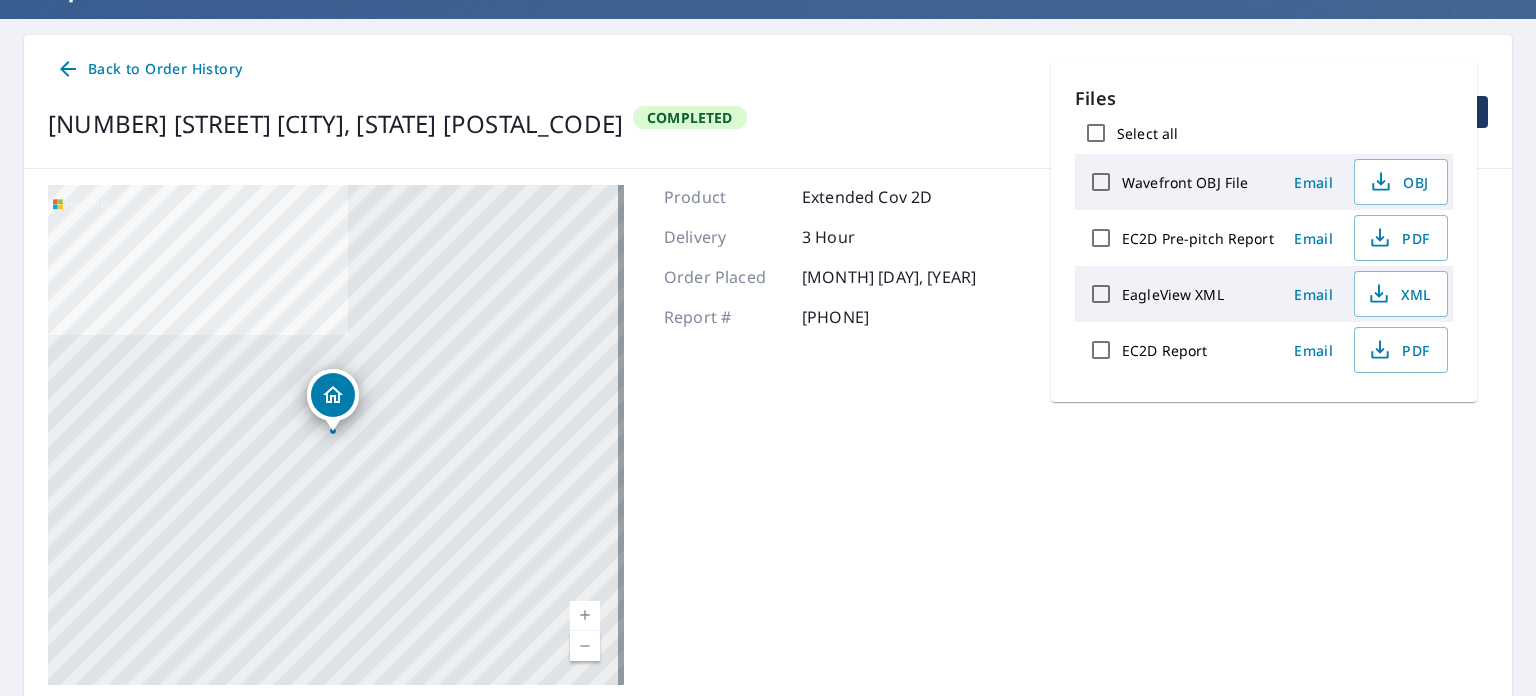 scroll, scrollTop: 237, scrollLeft: 0, axis: vertical 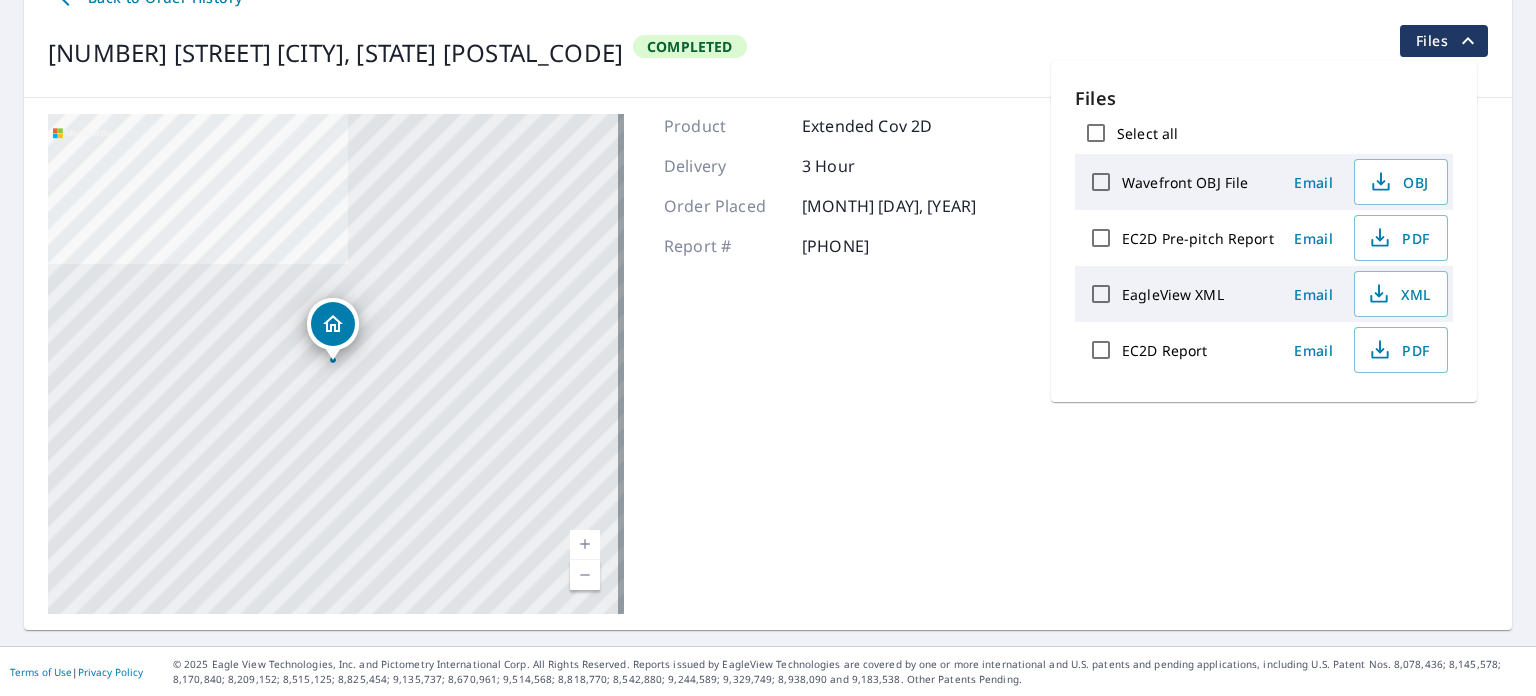 click on "2308 Olympia Dr Bettendorf, IA 52722" at bounding box center [336, 364] 